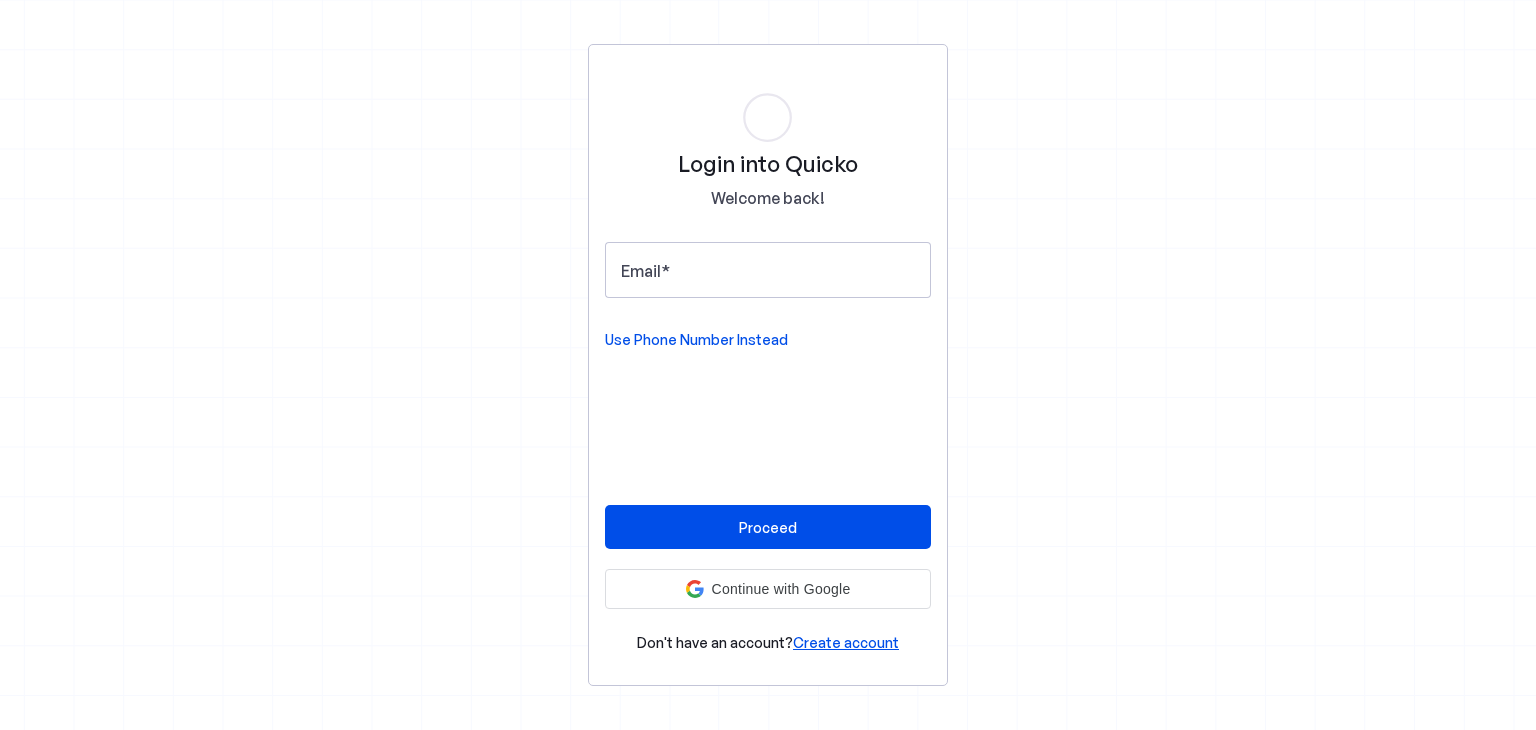 scroll, scrollTop: 0, scrollLeft: 0, axis: both 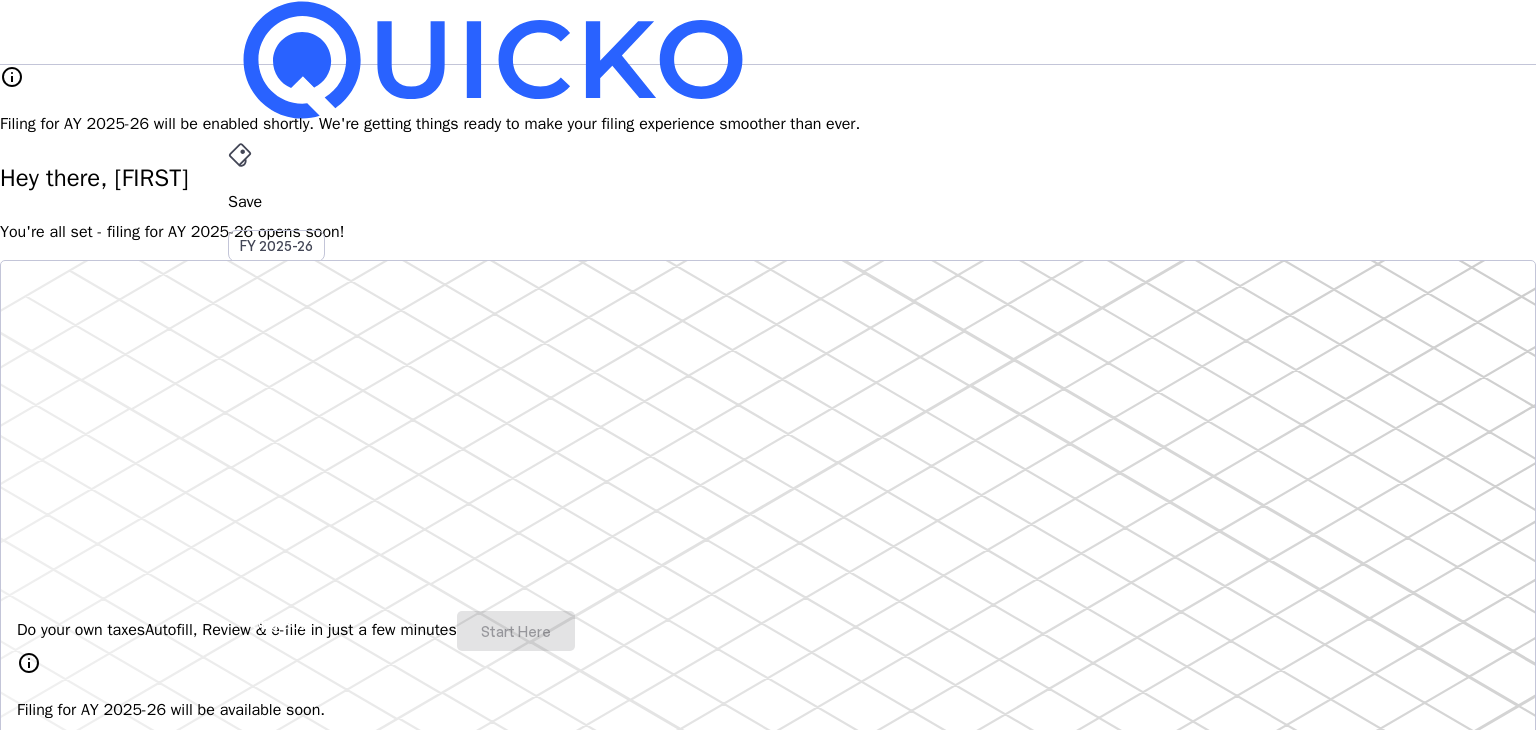 click on "HS" at bounding box center [244, 587] 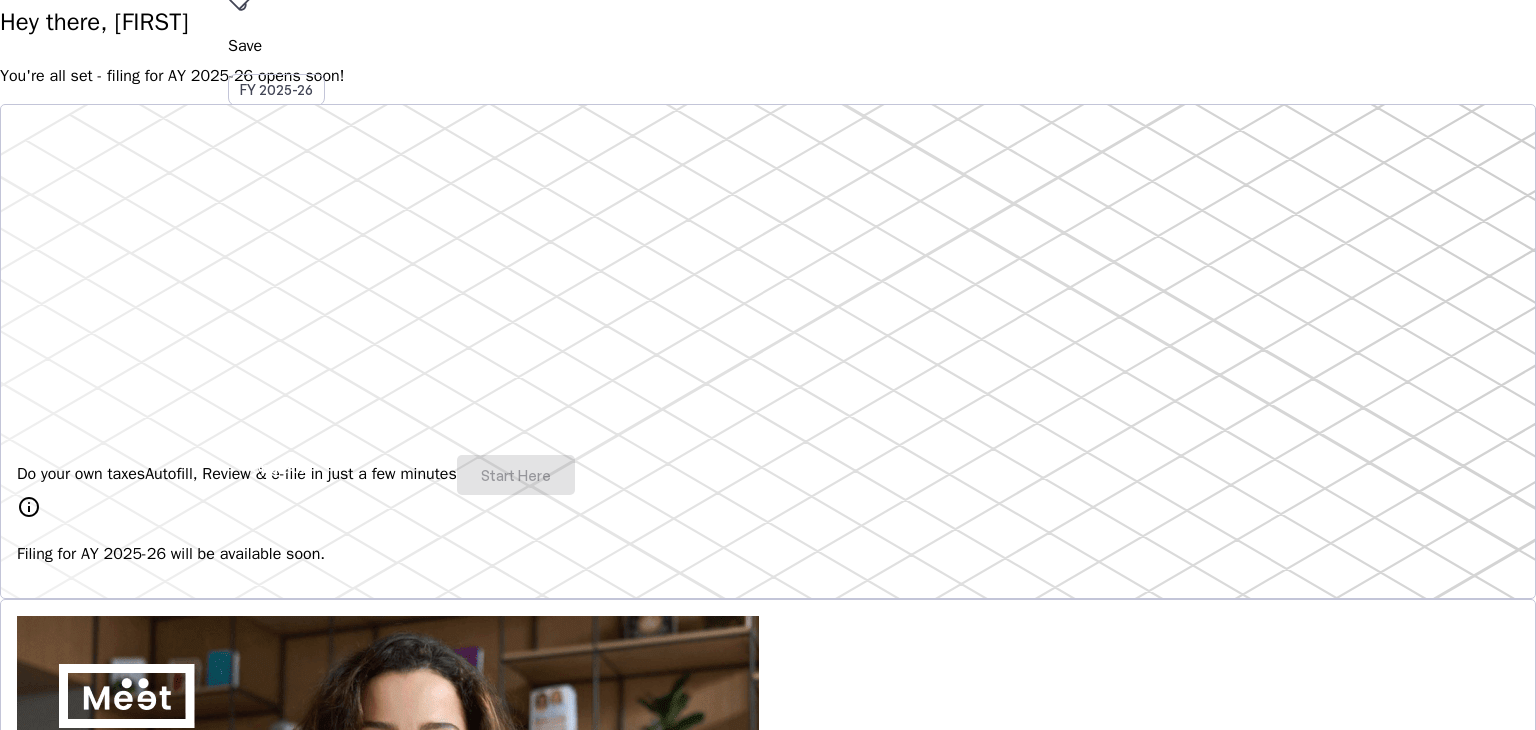 scroll, scrollTop: 0, scrollLeft: 0, axis: both 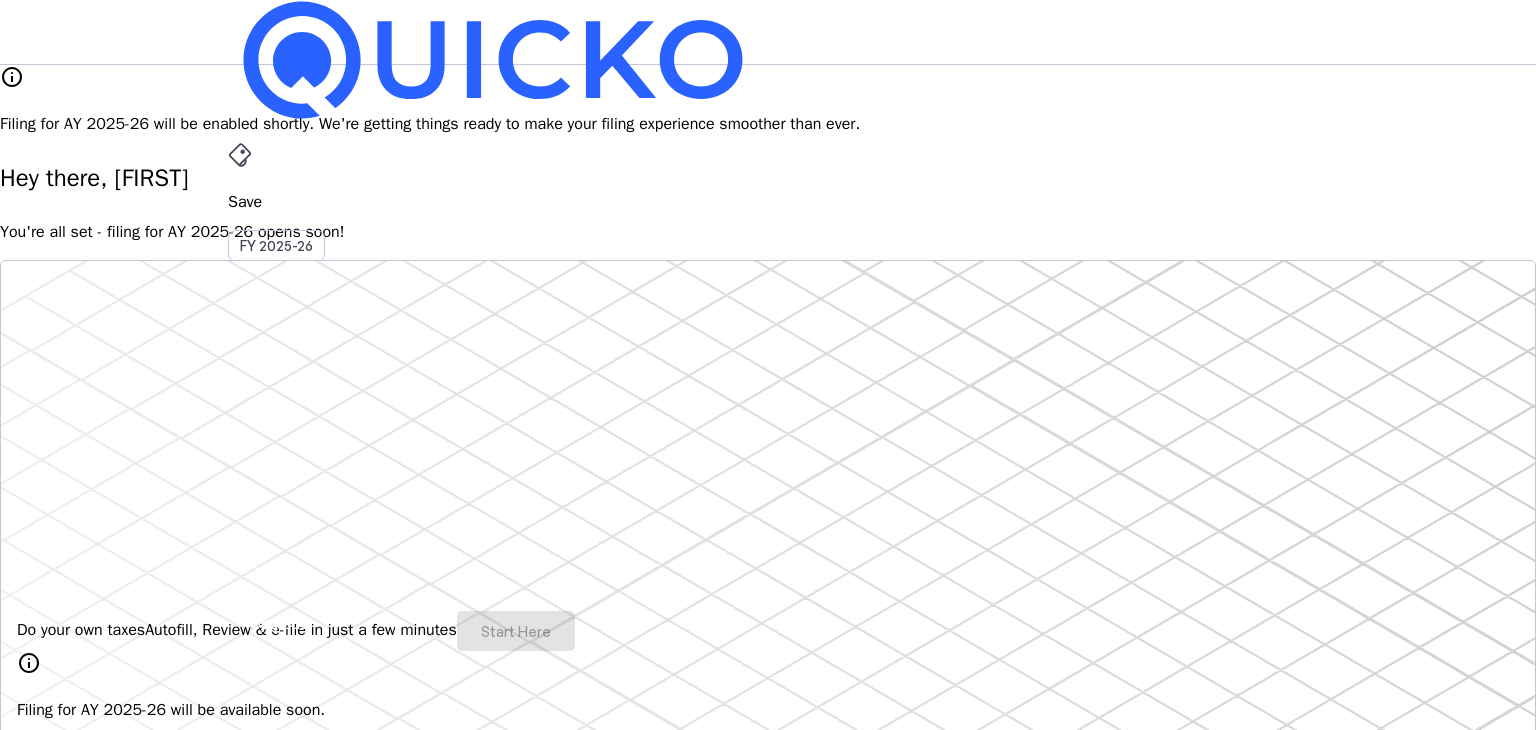 click on "Save FY 2025-26  Pay   File AY 2025-26  More  arrow_drop_down  HS   Upgrade" at bounding box center (768, 32) 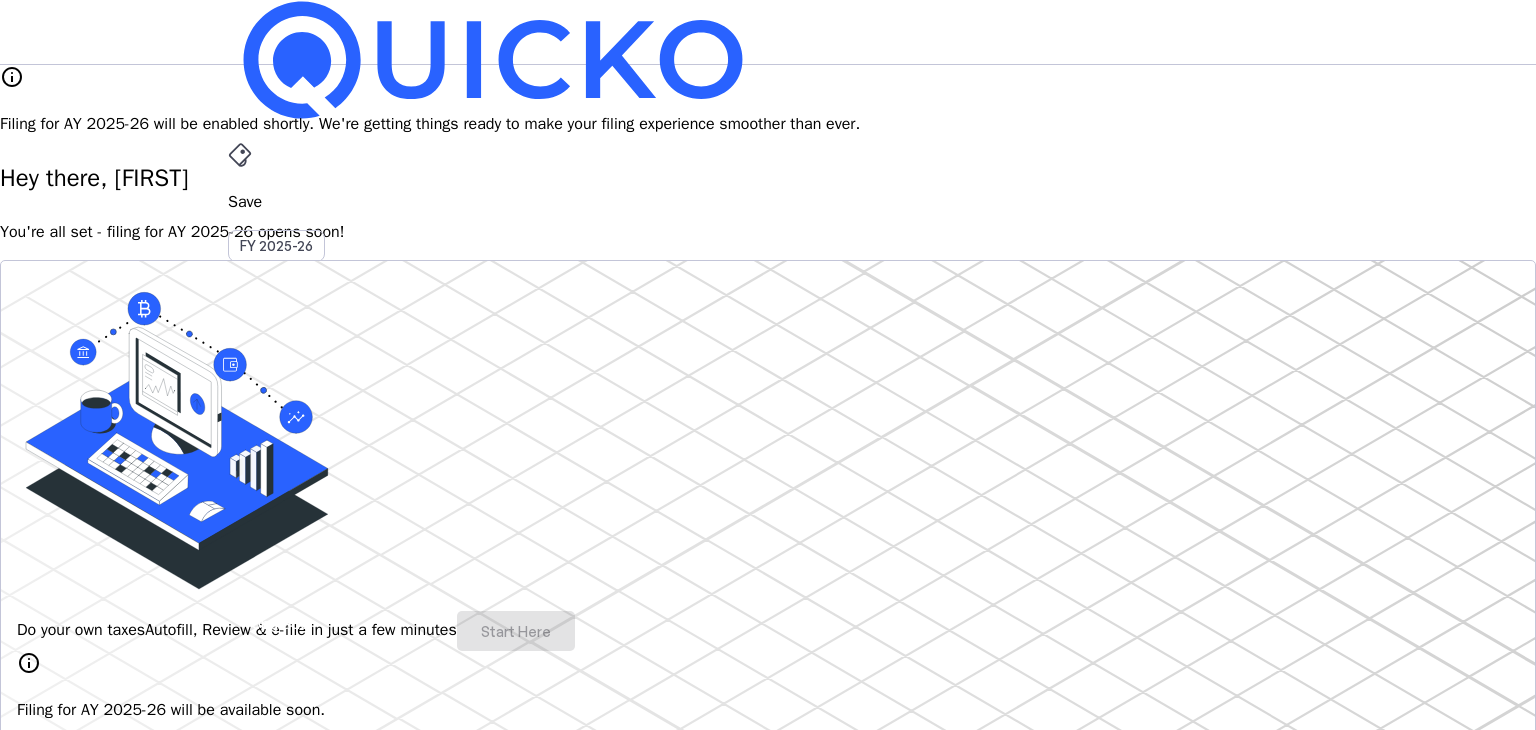 click on "[FIRST] [FIRST]" at bounding box center [59, 3429] 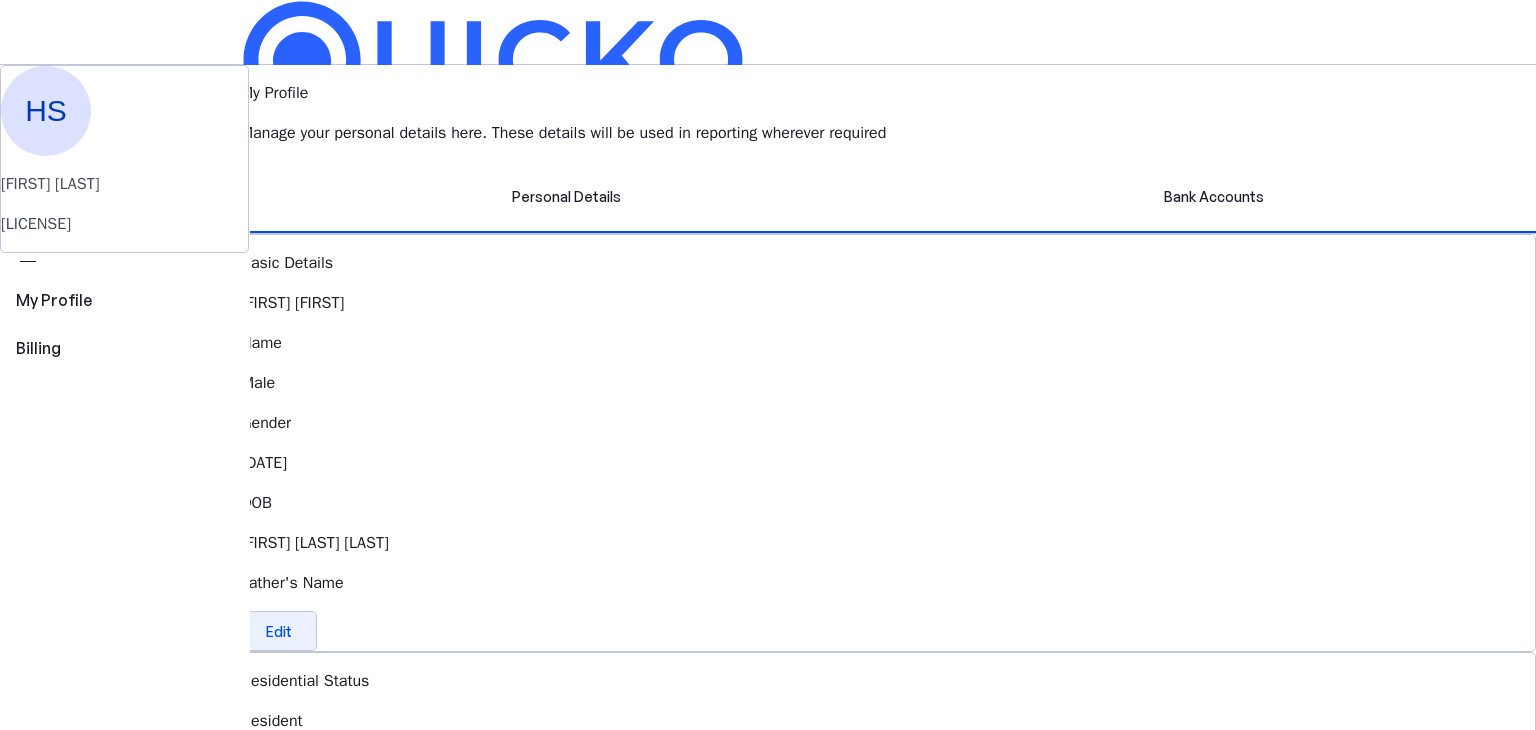 click at bounding box center [279, 631] 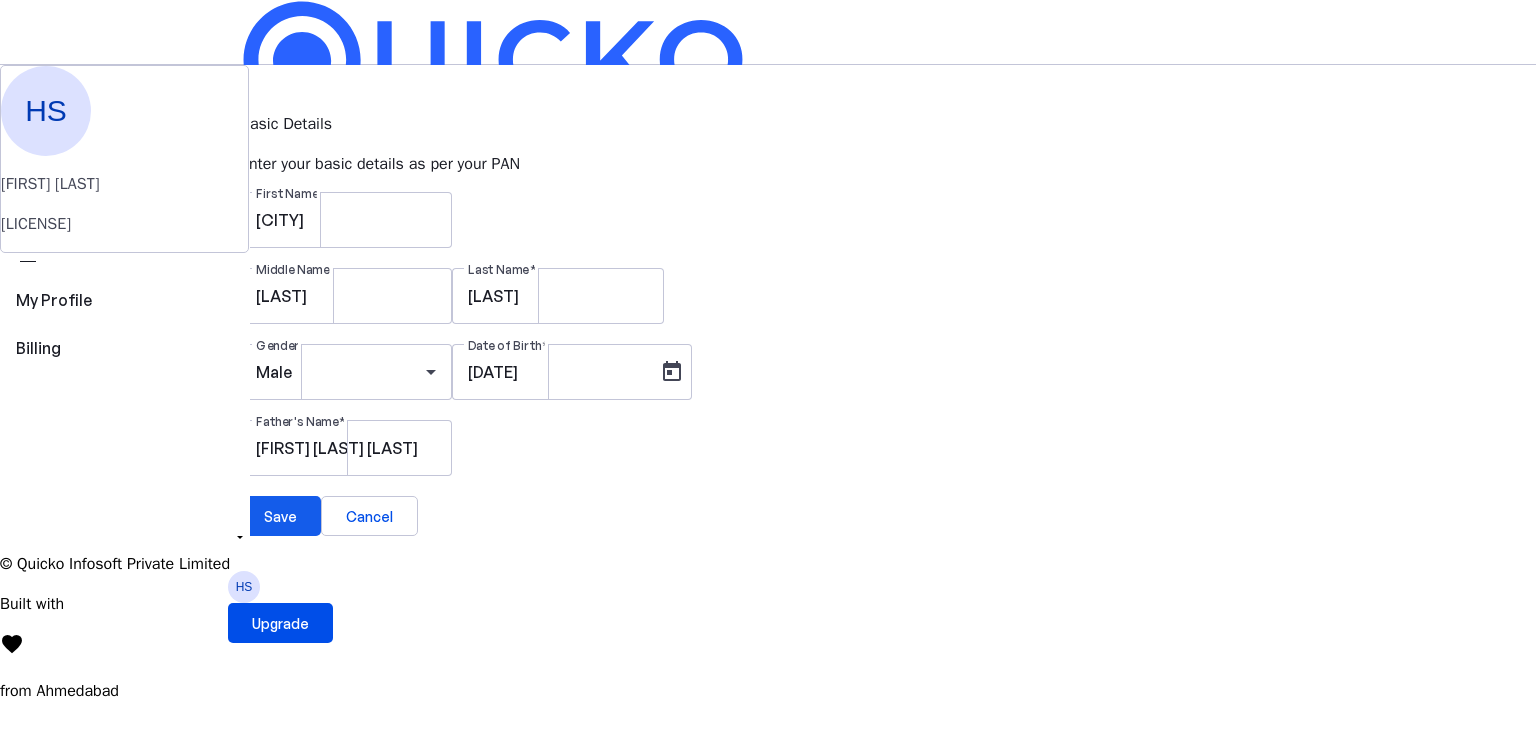 click at bounding box center [280, 516] 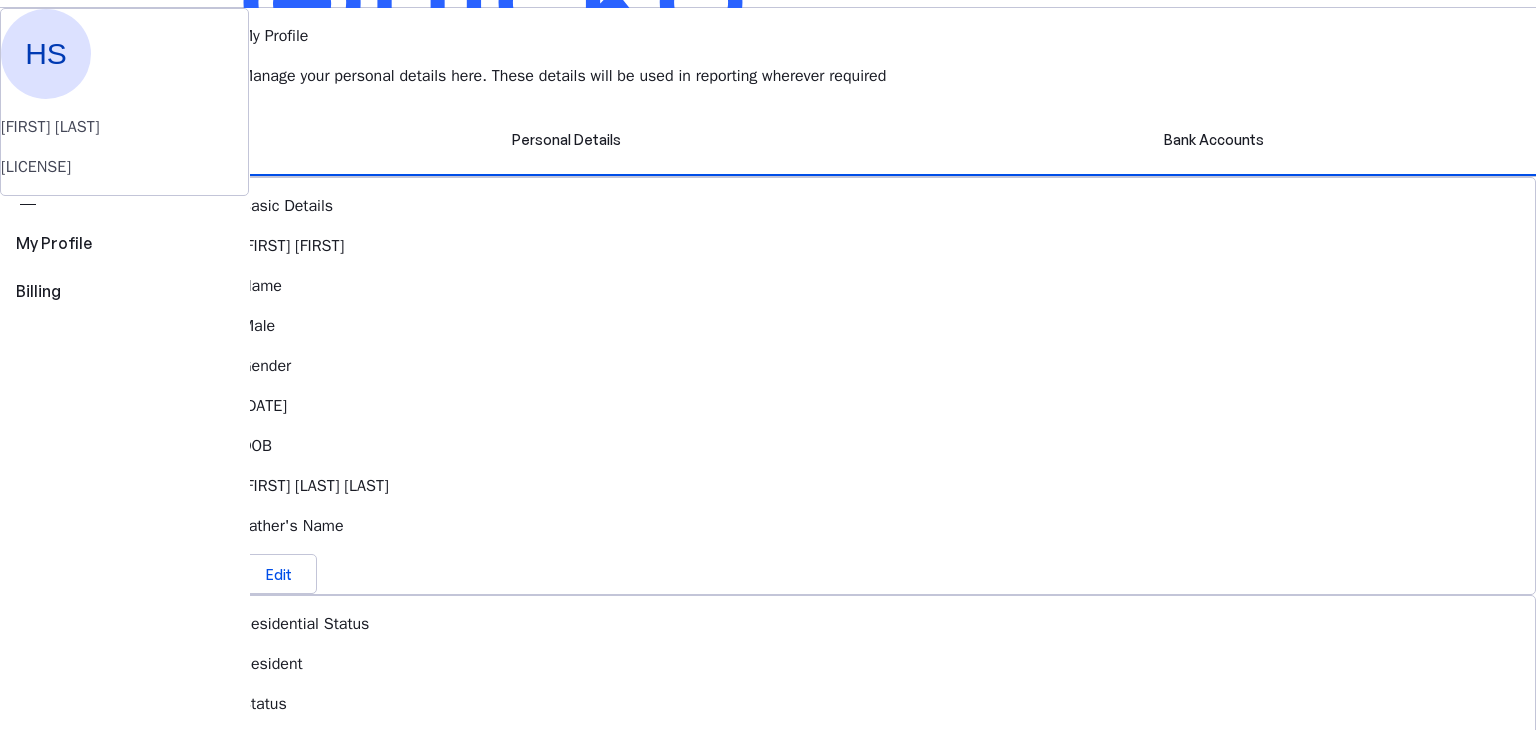 scroll, scrollTop: 0, scrollLeft: 0, axis: both 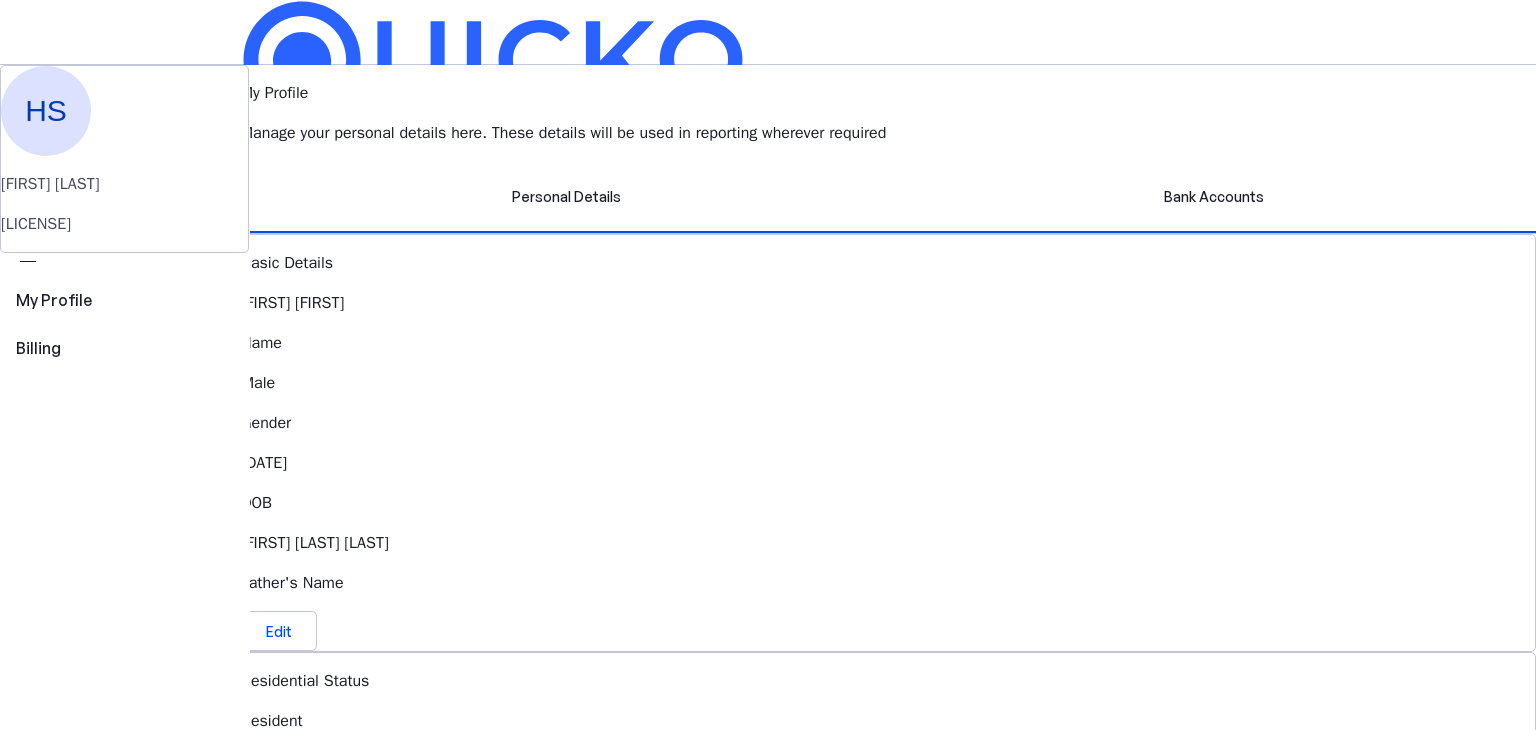 click on "AY 2025-26" at bounding box center [277, 452] 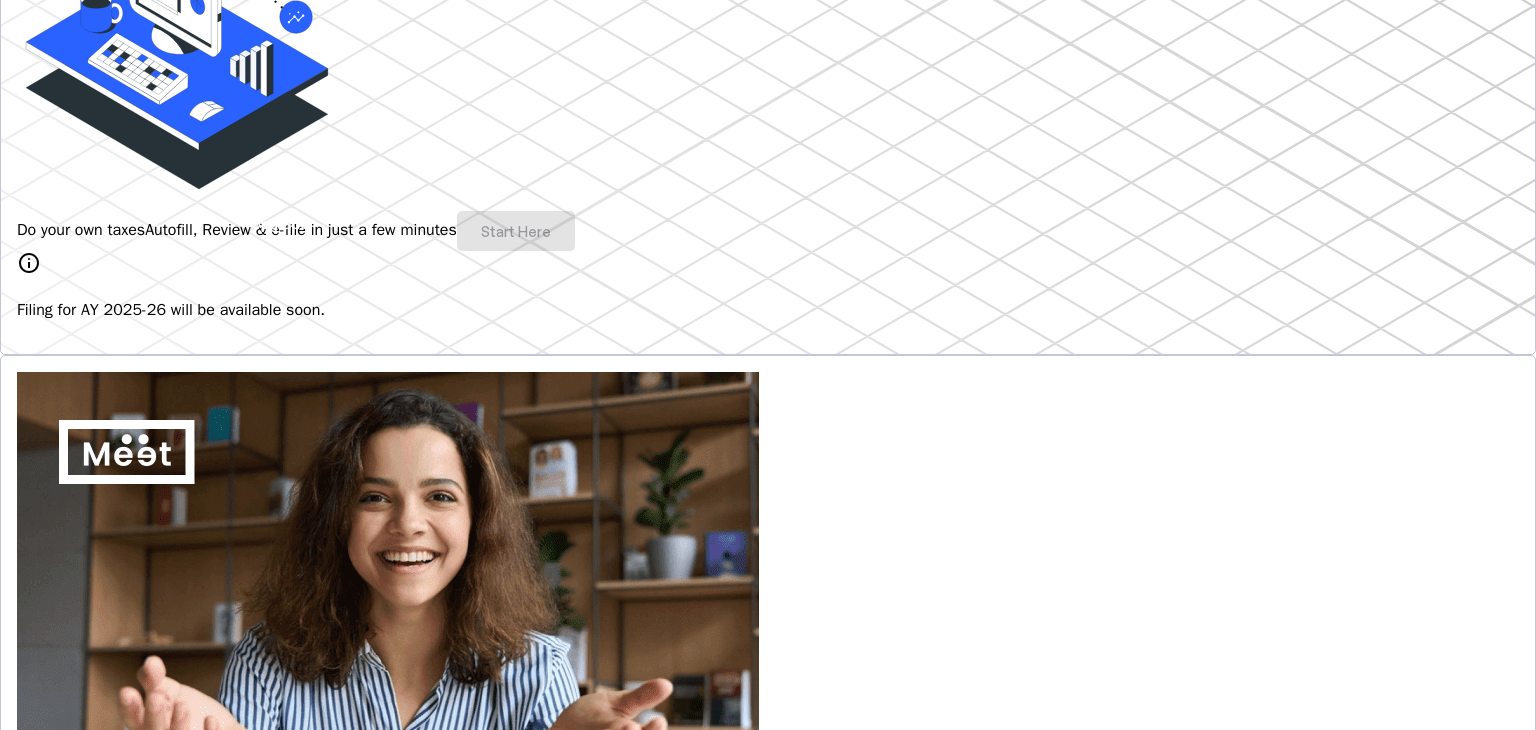 scroll, scrollTop: 0, scrollLeft: 0, axis: both 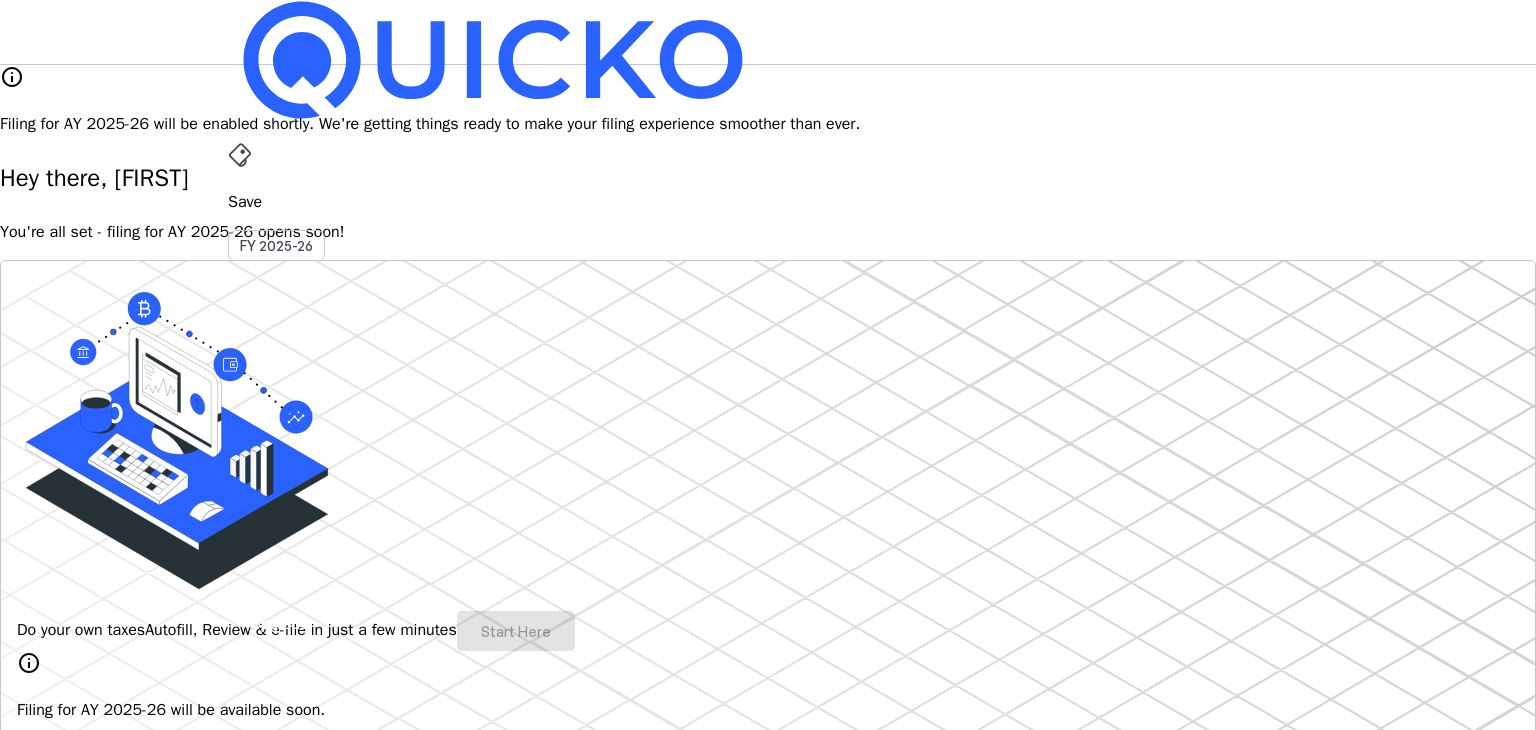 click on "HS" at bounding box center [244, 587] 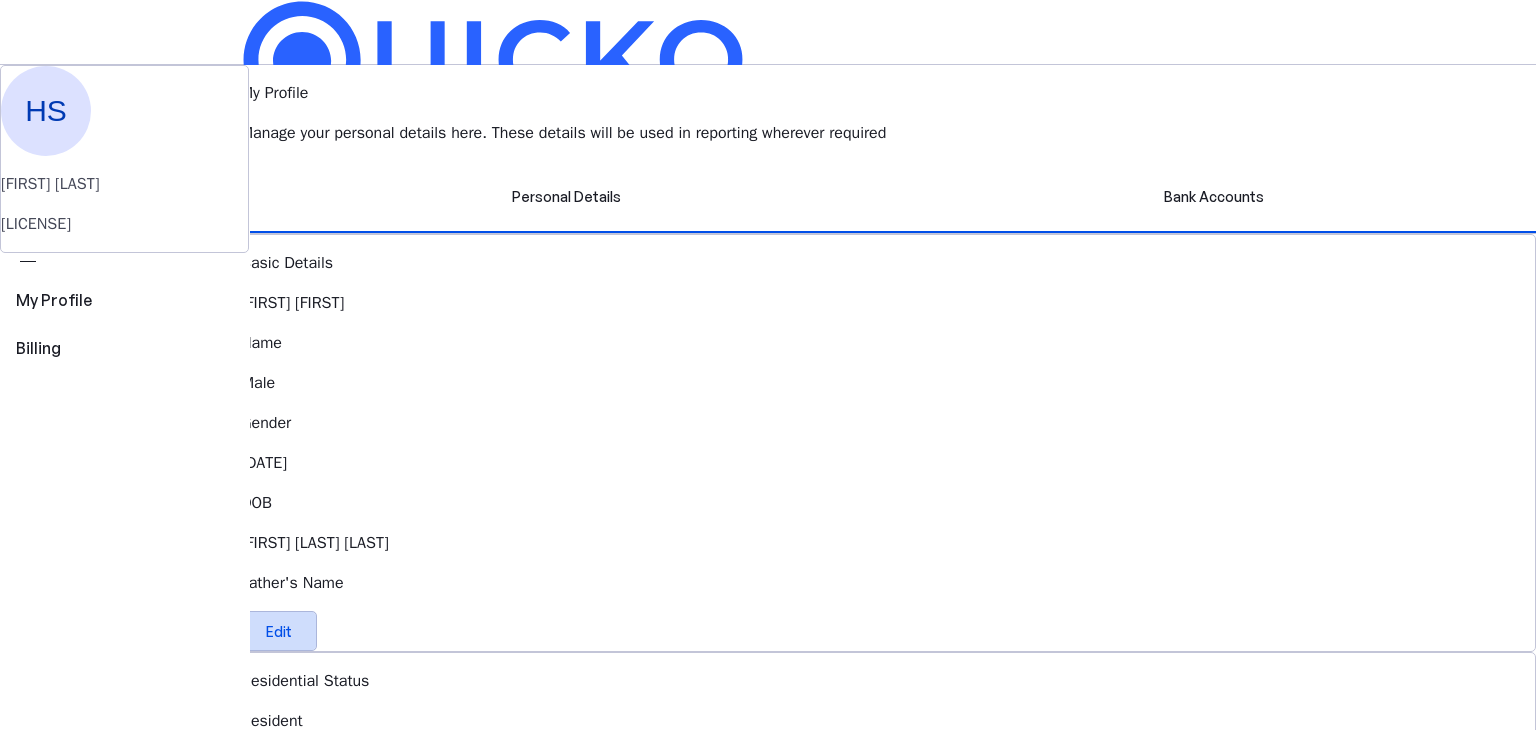 click at bounding box center (279, 631) 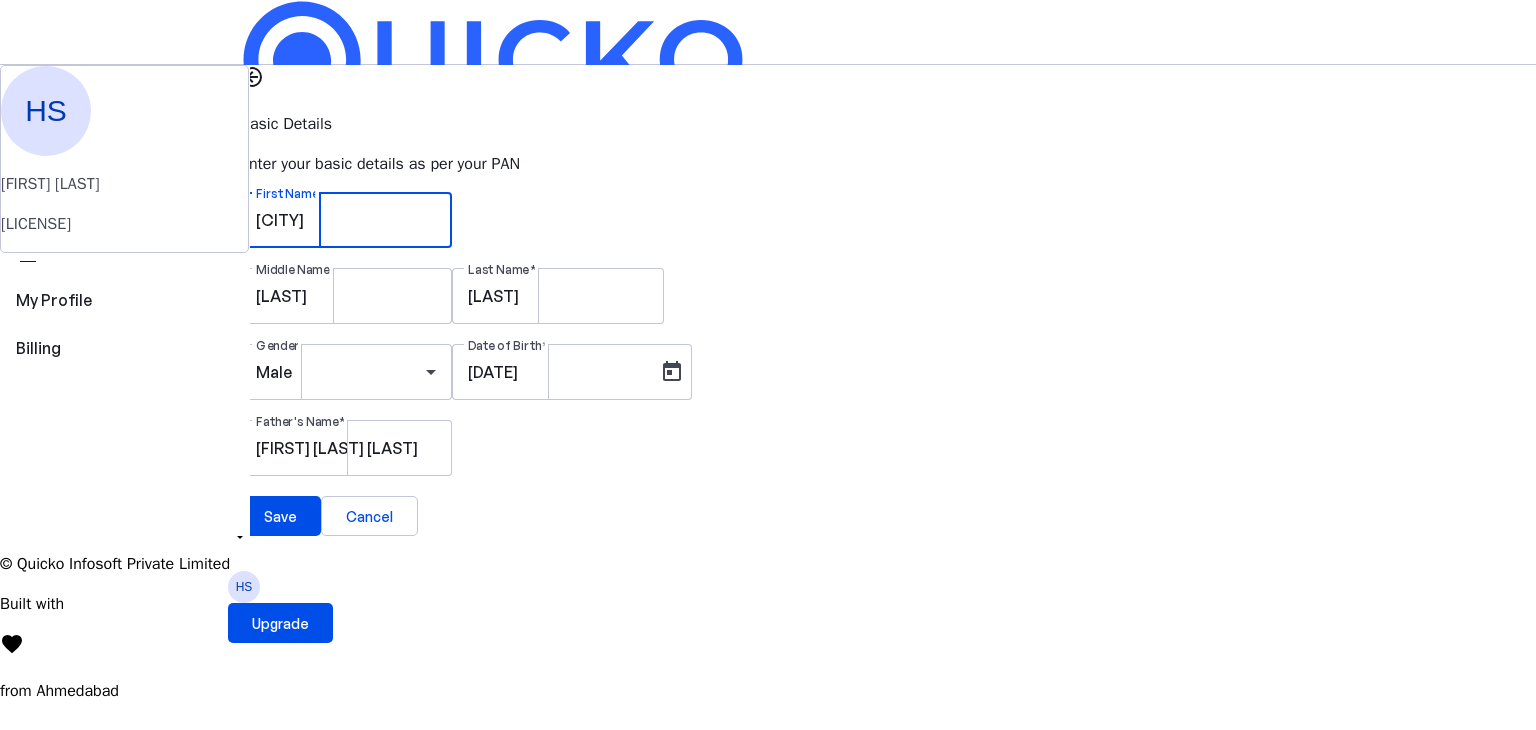 drag, startPoint x: 721, startPoint y: 254, endPoint x: 507, endPoint y: 275, distance: 215.02791 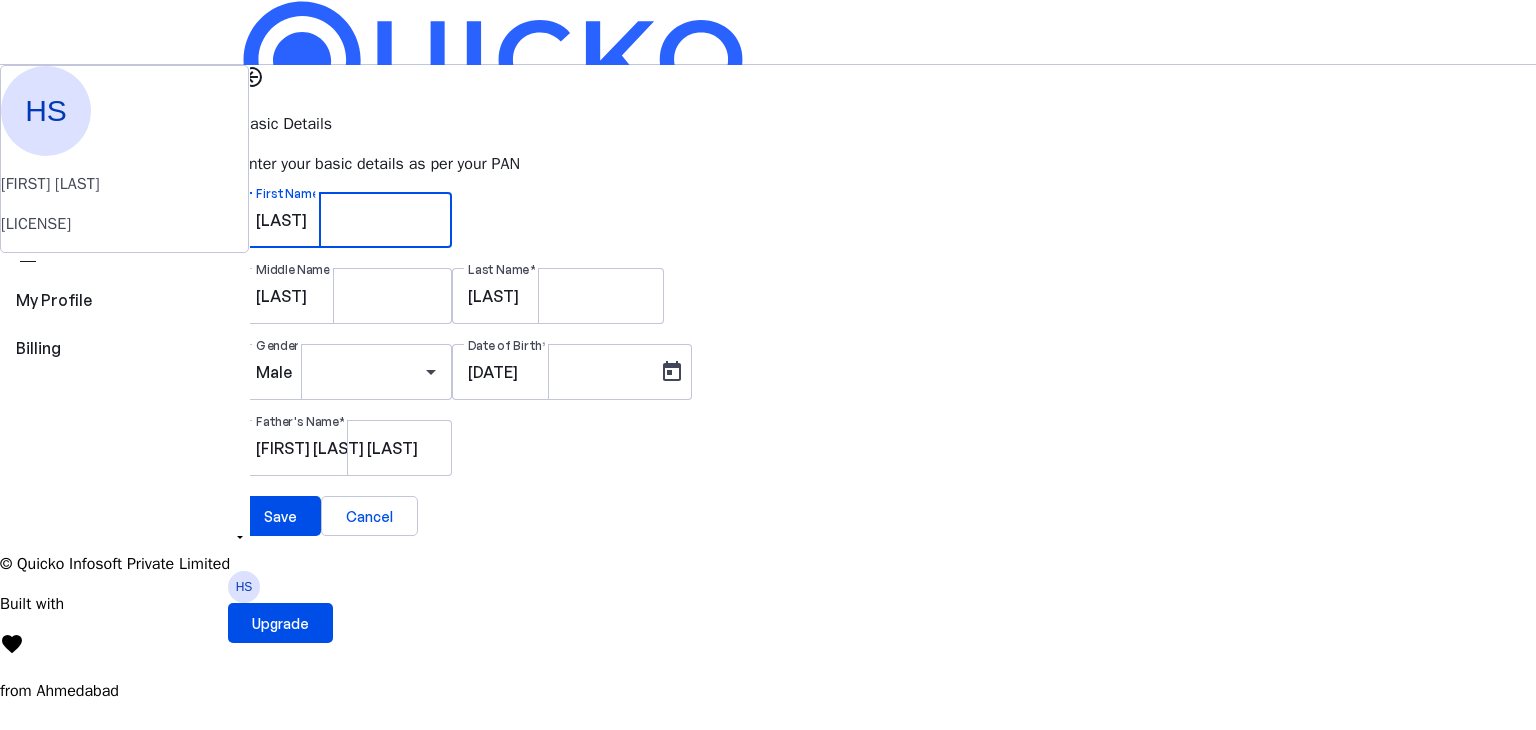 type on "[LAST]" 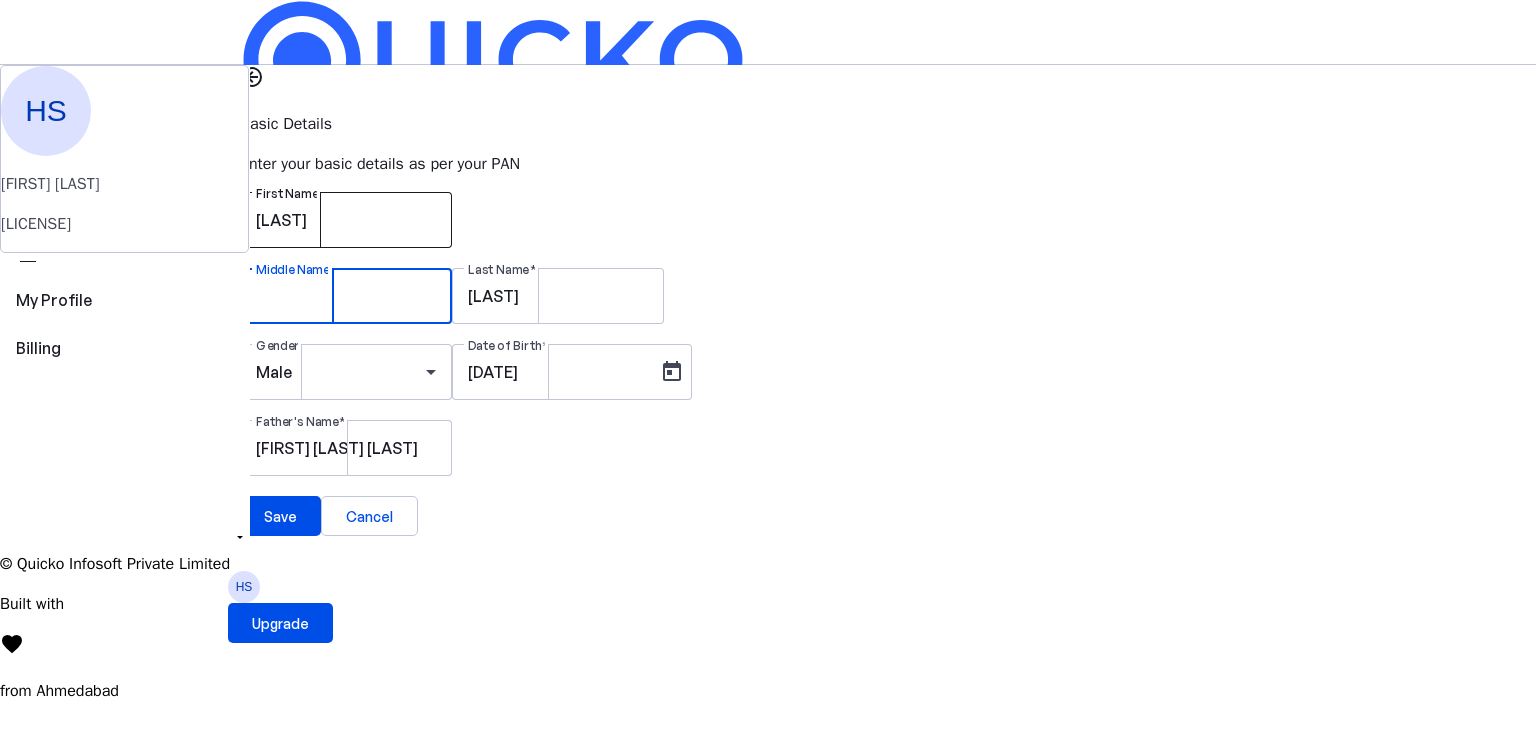 type 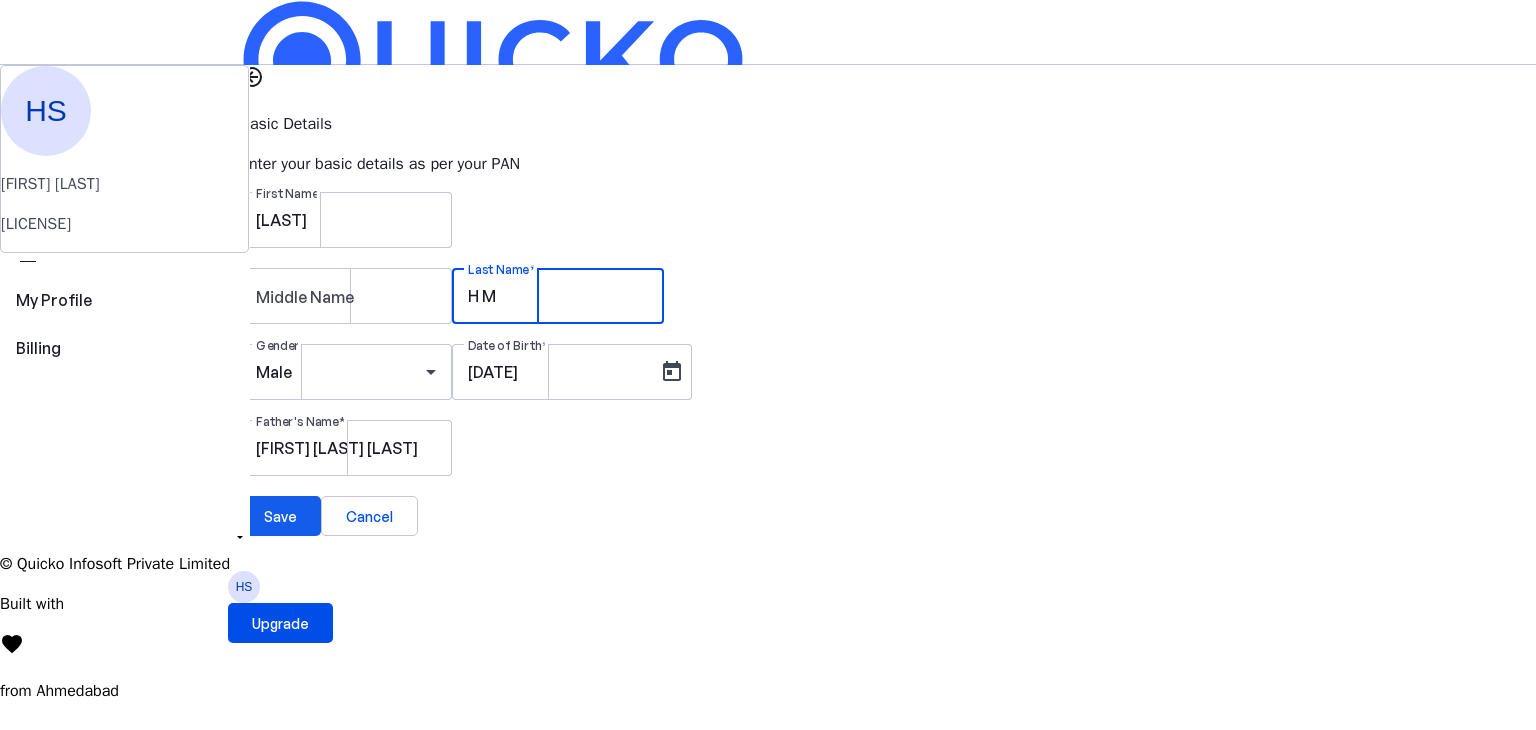 type on "H M" 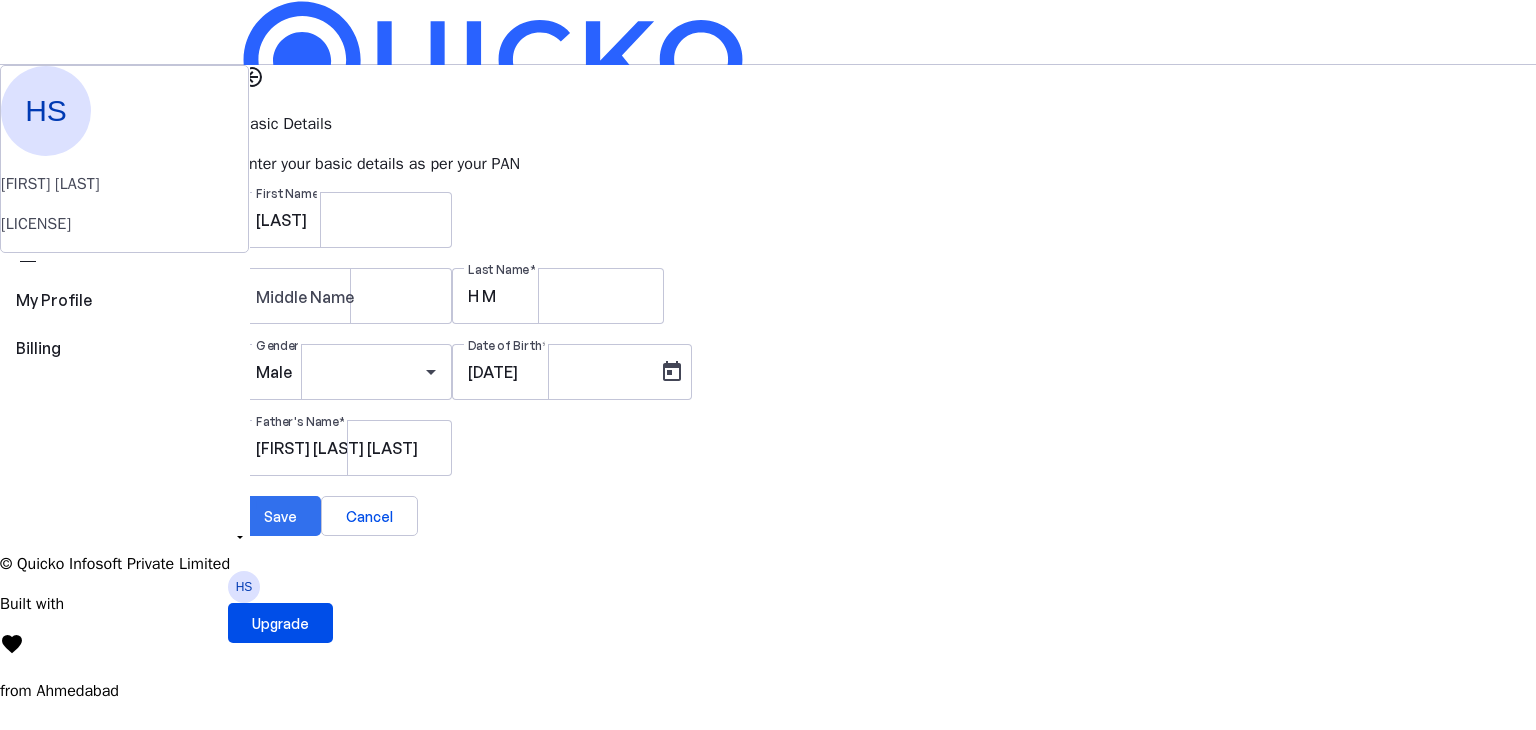 click on "Save" at bounding box center [280, 516] 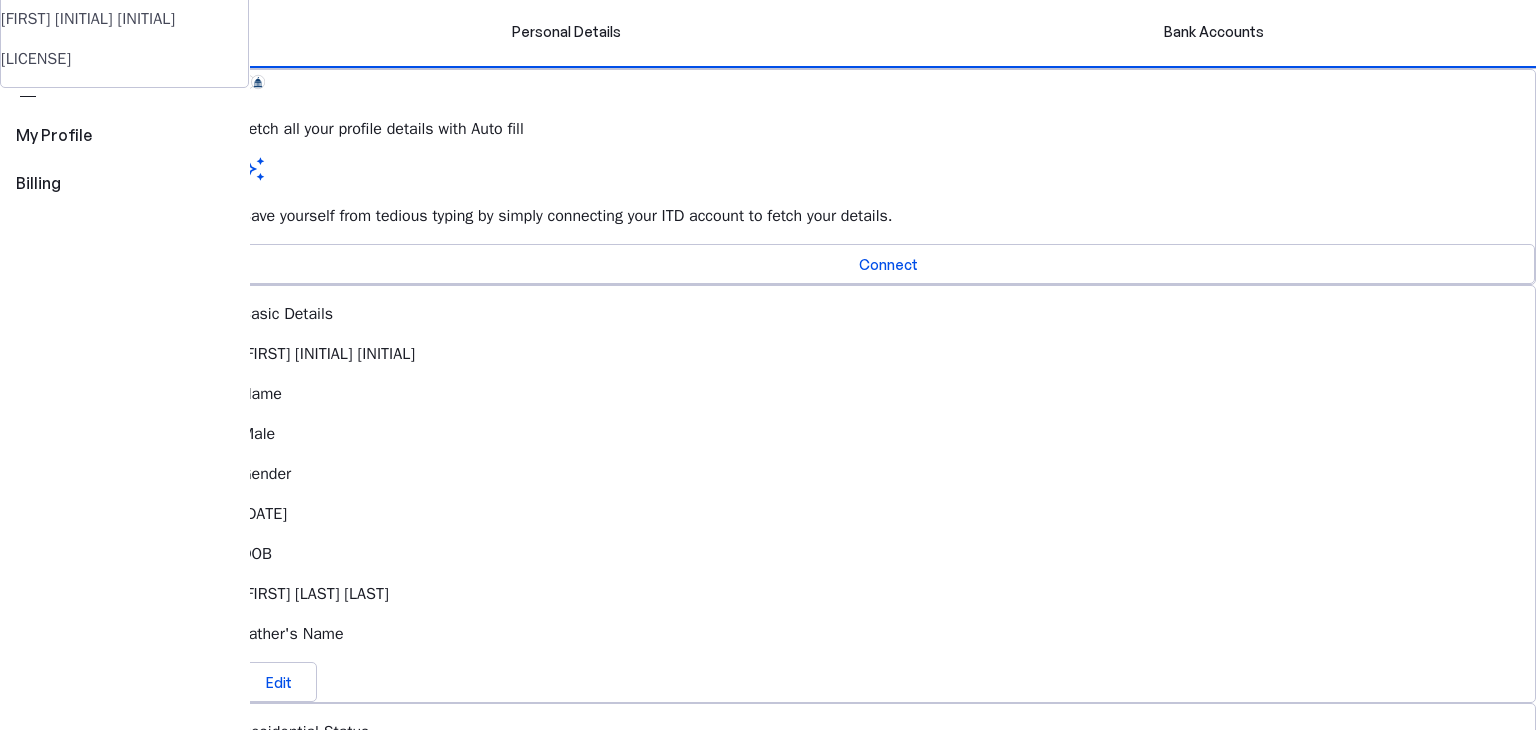 scroll, scrollTop: 0, scrollLeft: 0, axis: both 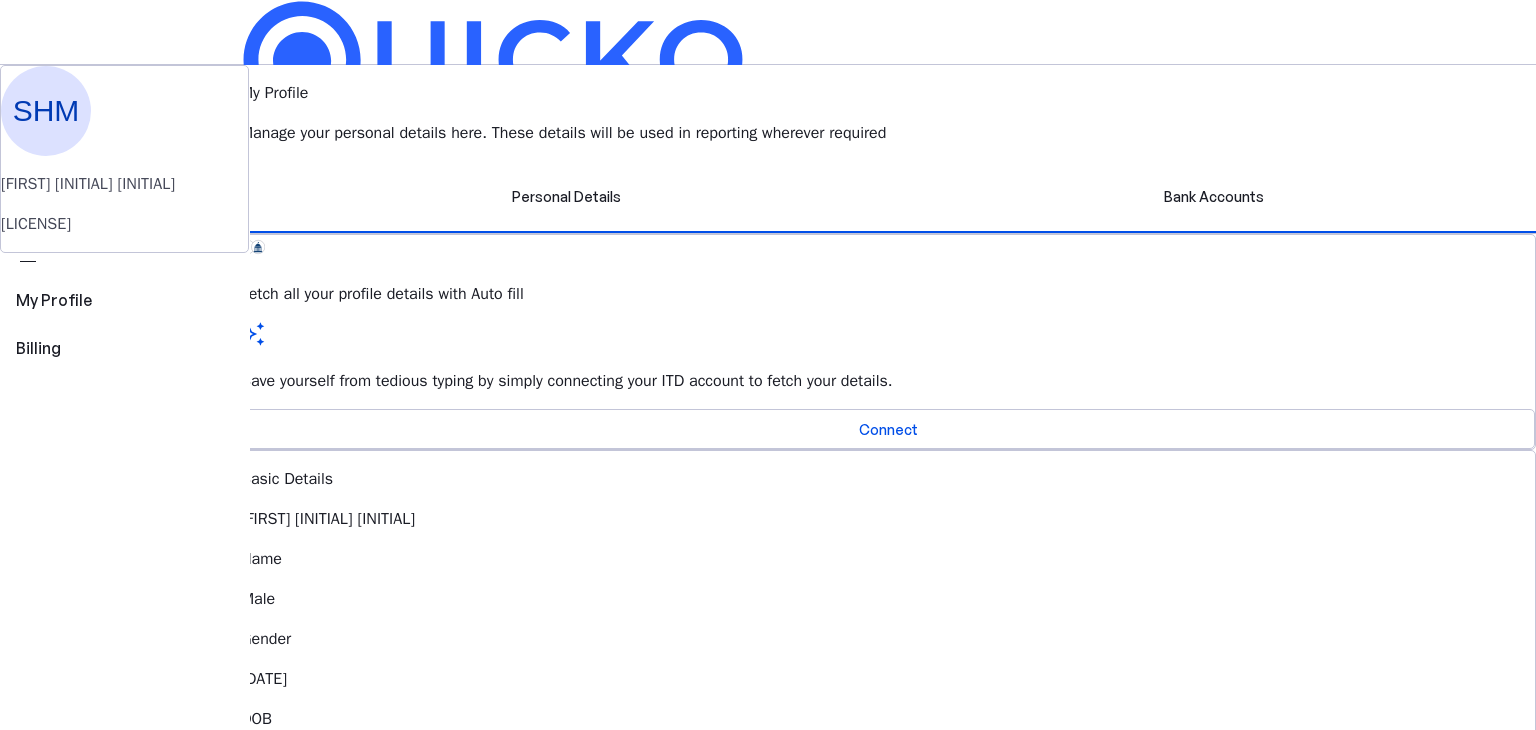 click on "SHM" at bounding box center [244, 587] 